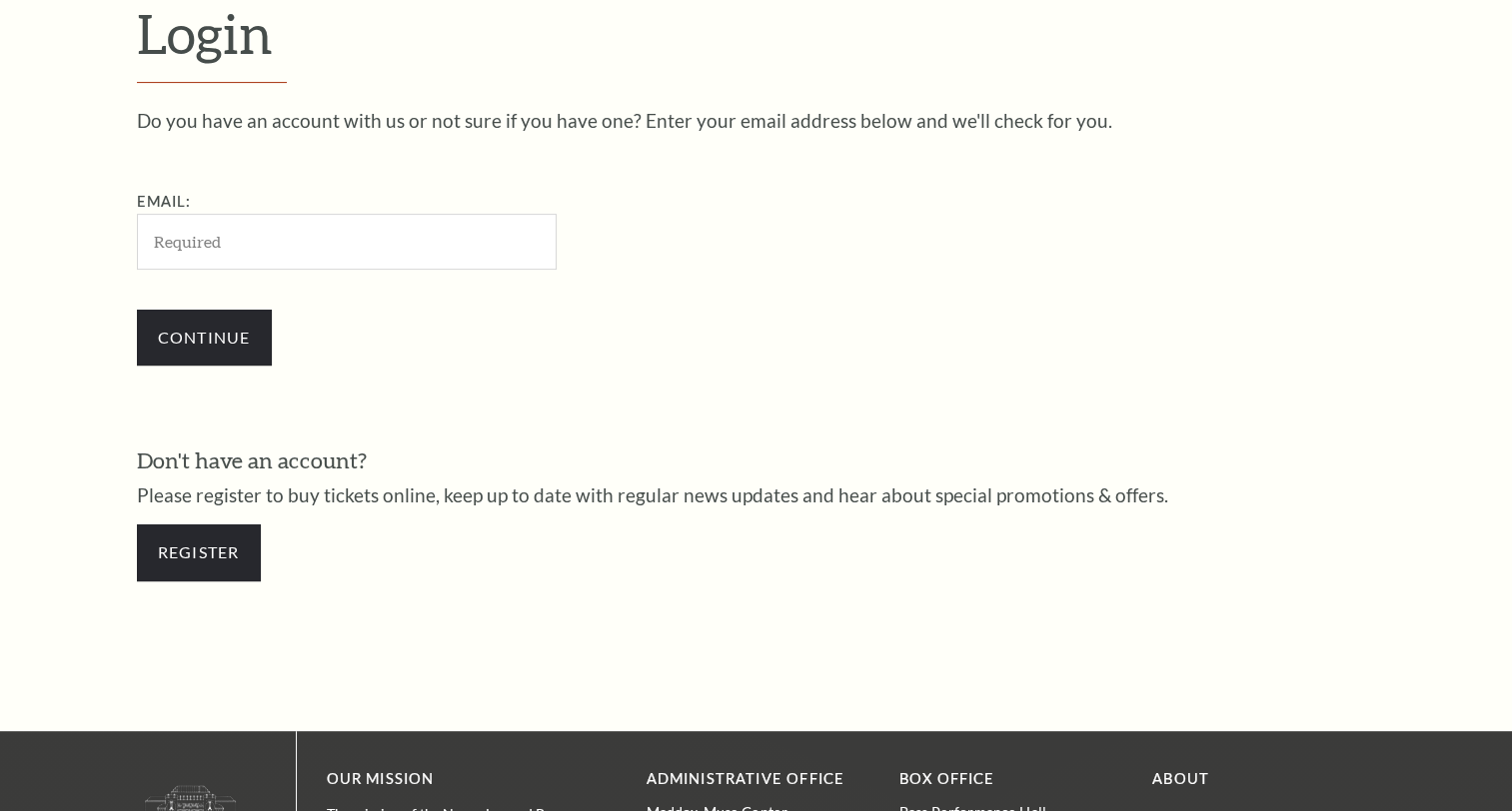 scroll, scrollTop: 589, scrollLeft: 0, axis: vertical 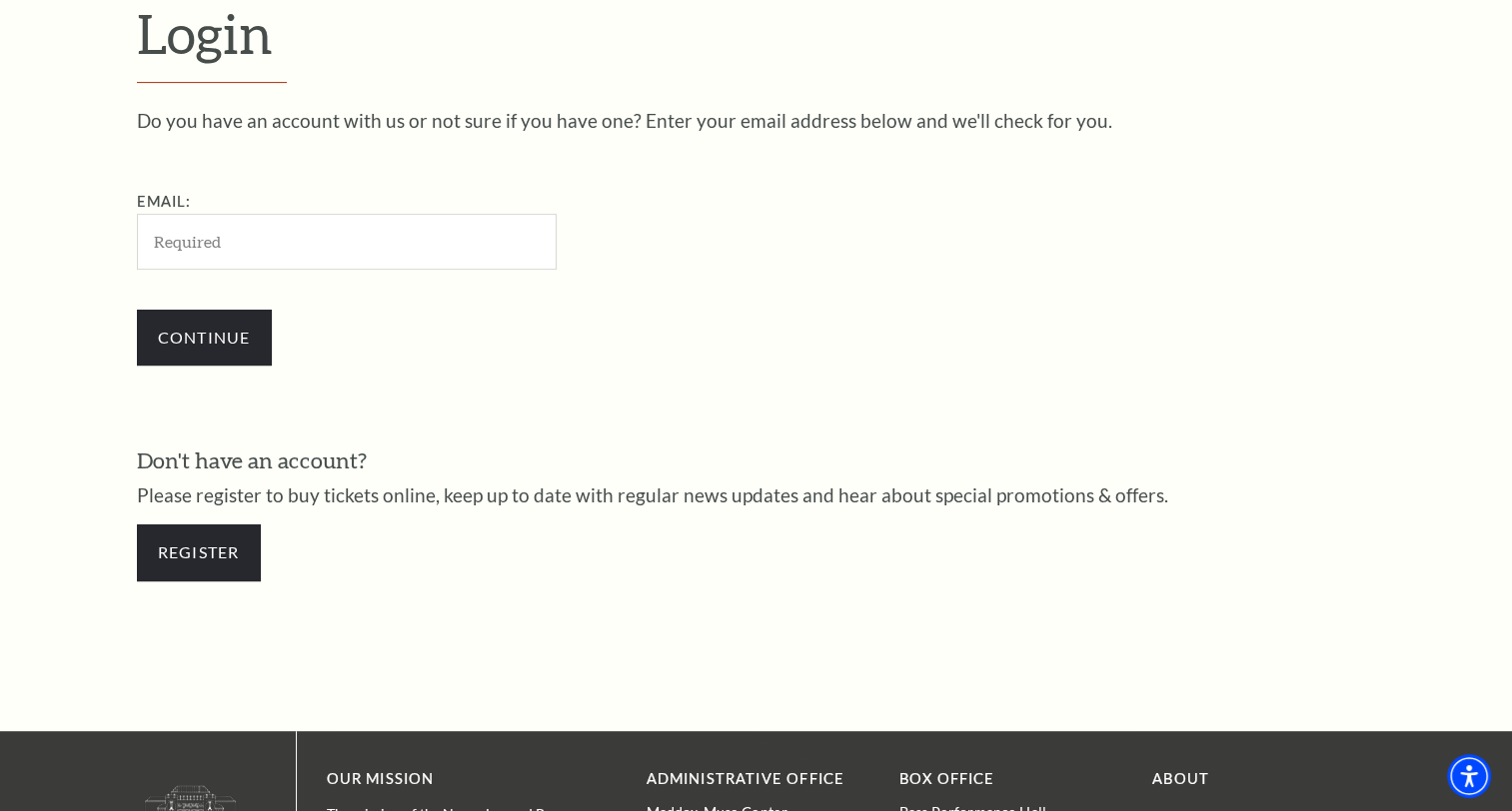click on "Email:" at bounding box center [347, 241] 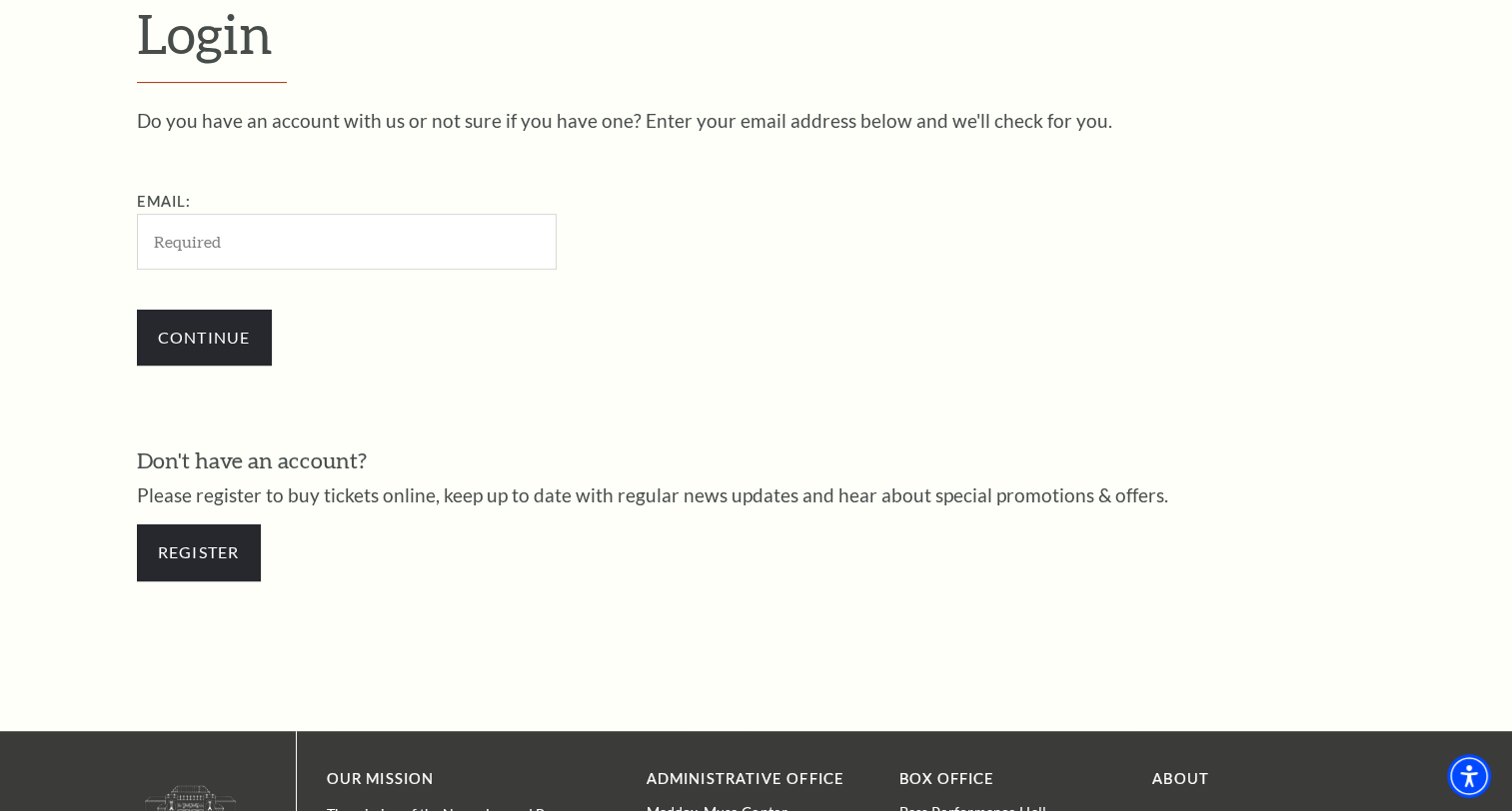 type on "[USERNAME]@example.com" 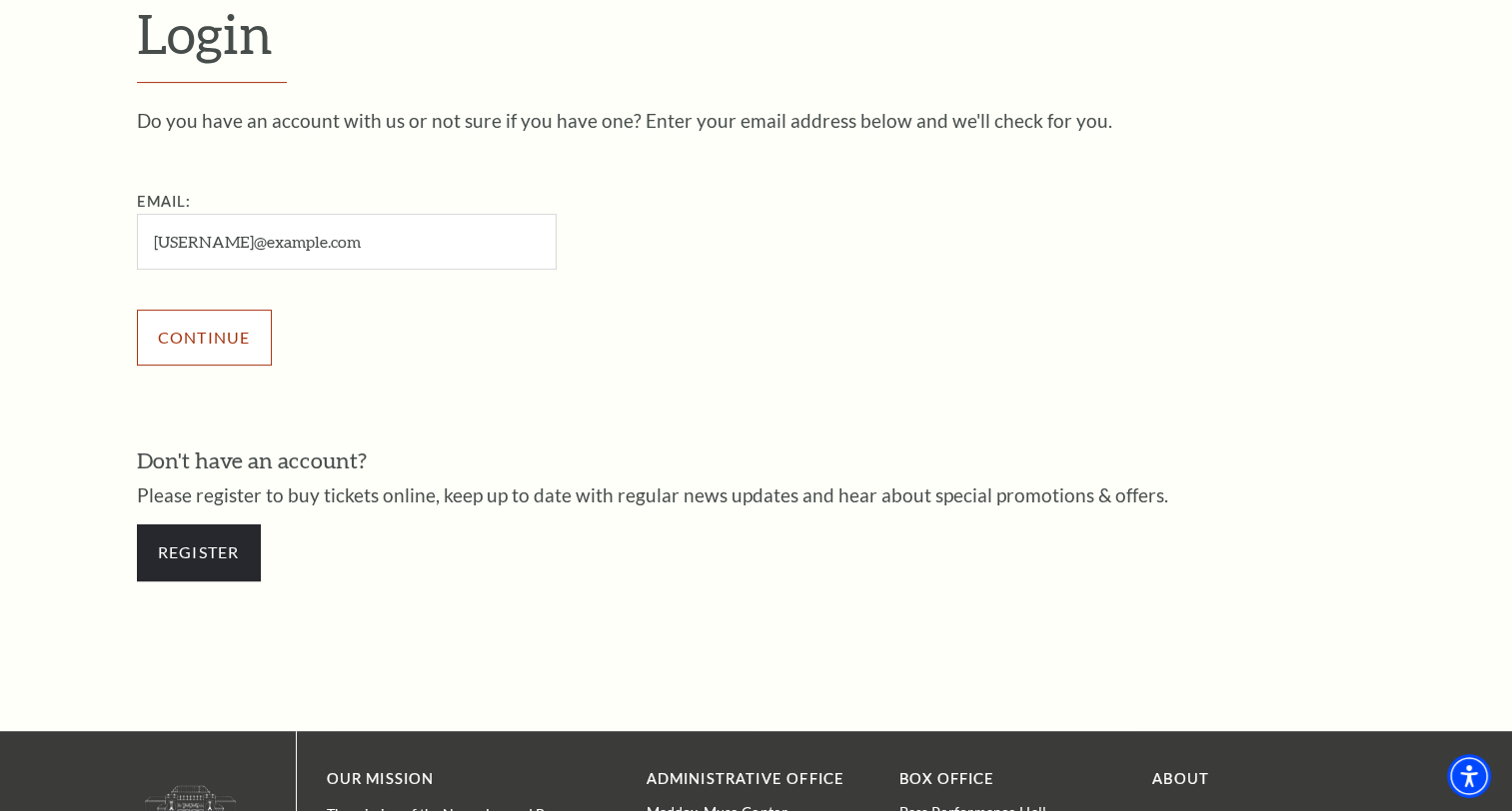 click on "Continue" at bounding box center (204, 338) 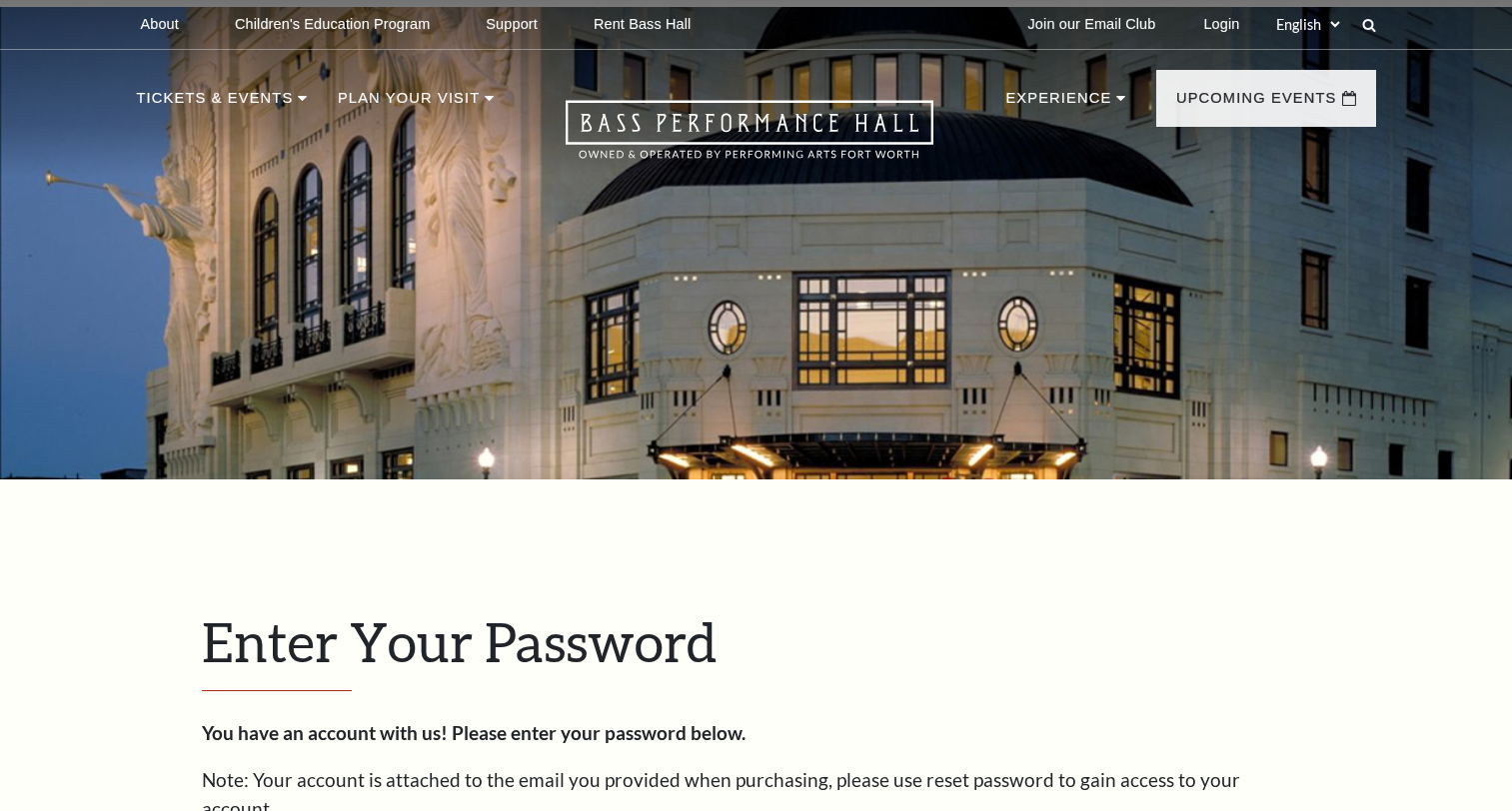 scroll, scrollTop: 647, scrollLeft: 0, axis: vertical 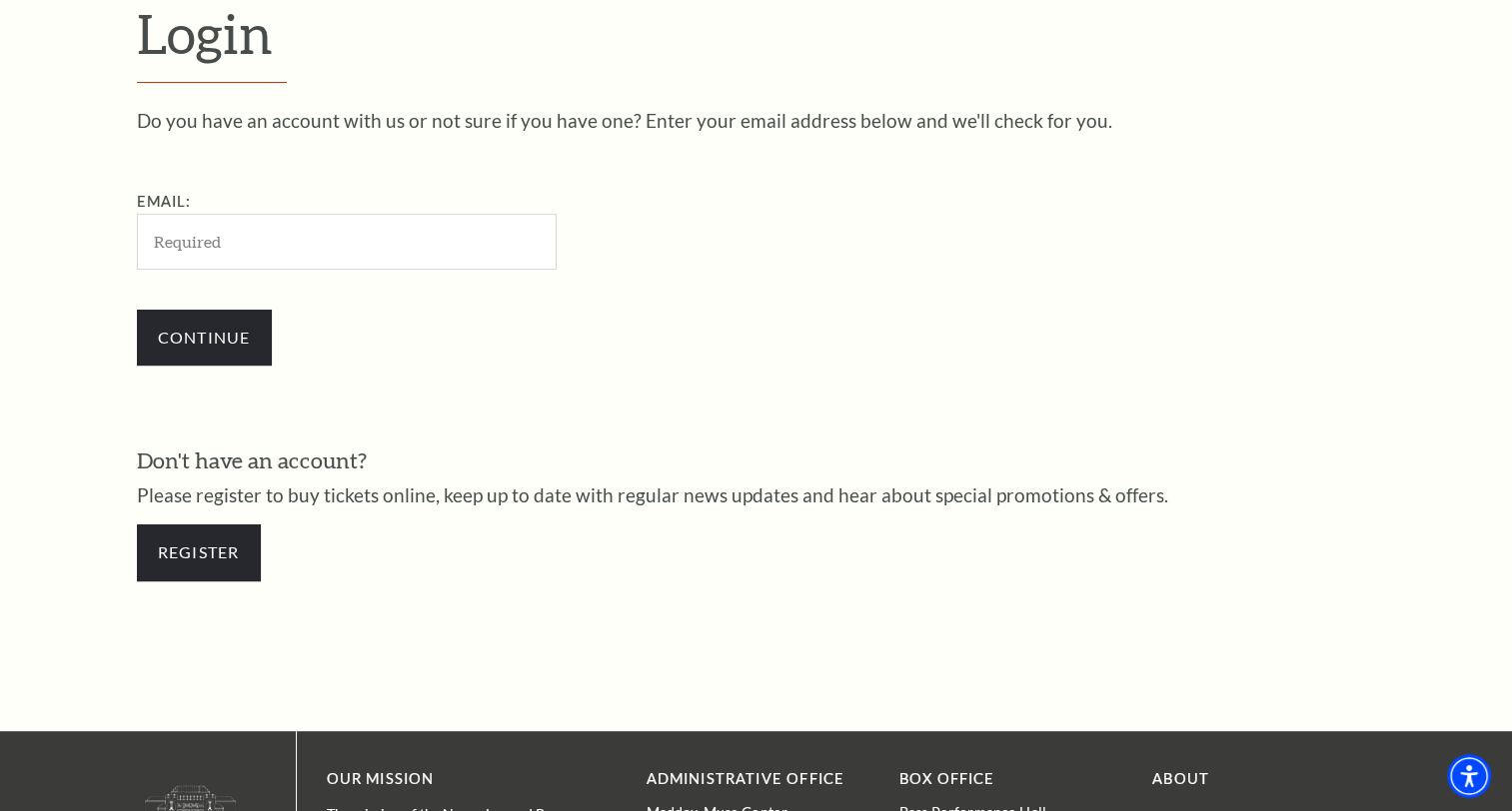 click on "Email:" at bounding box center [347, 241] 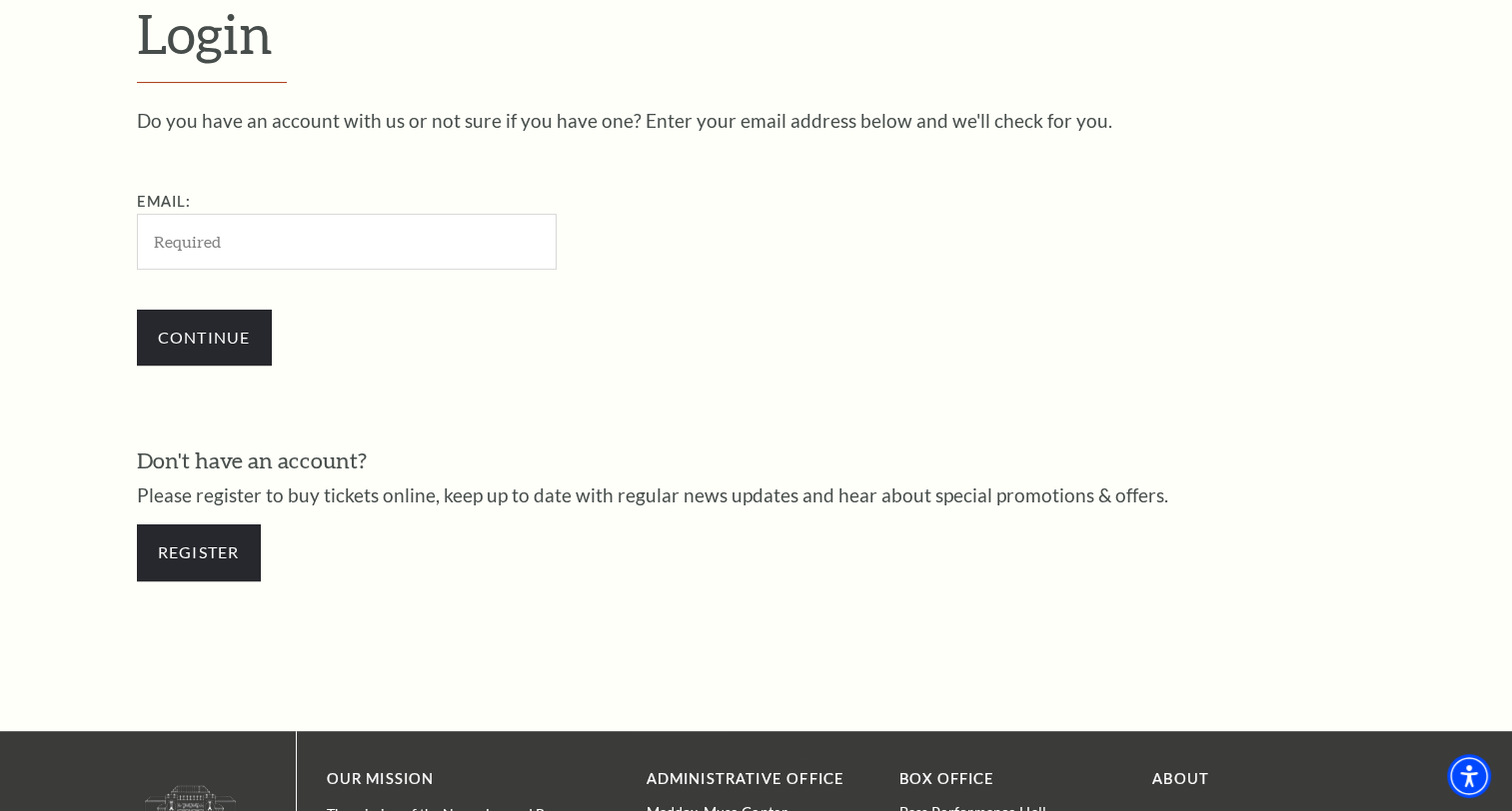 type on "[USERNAME]@example.com" 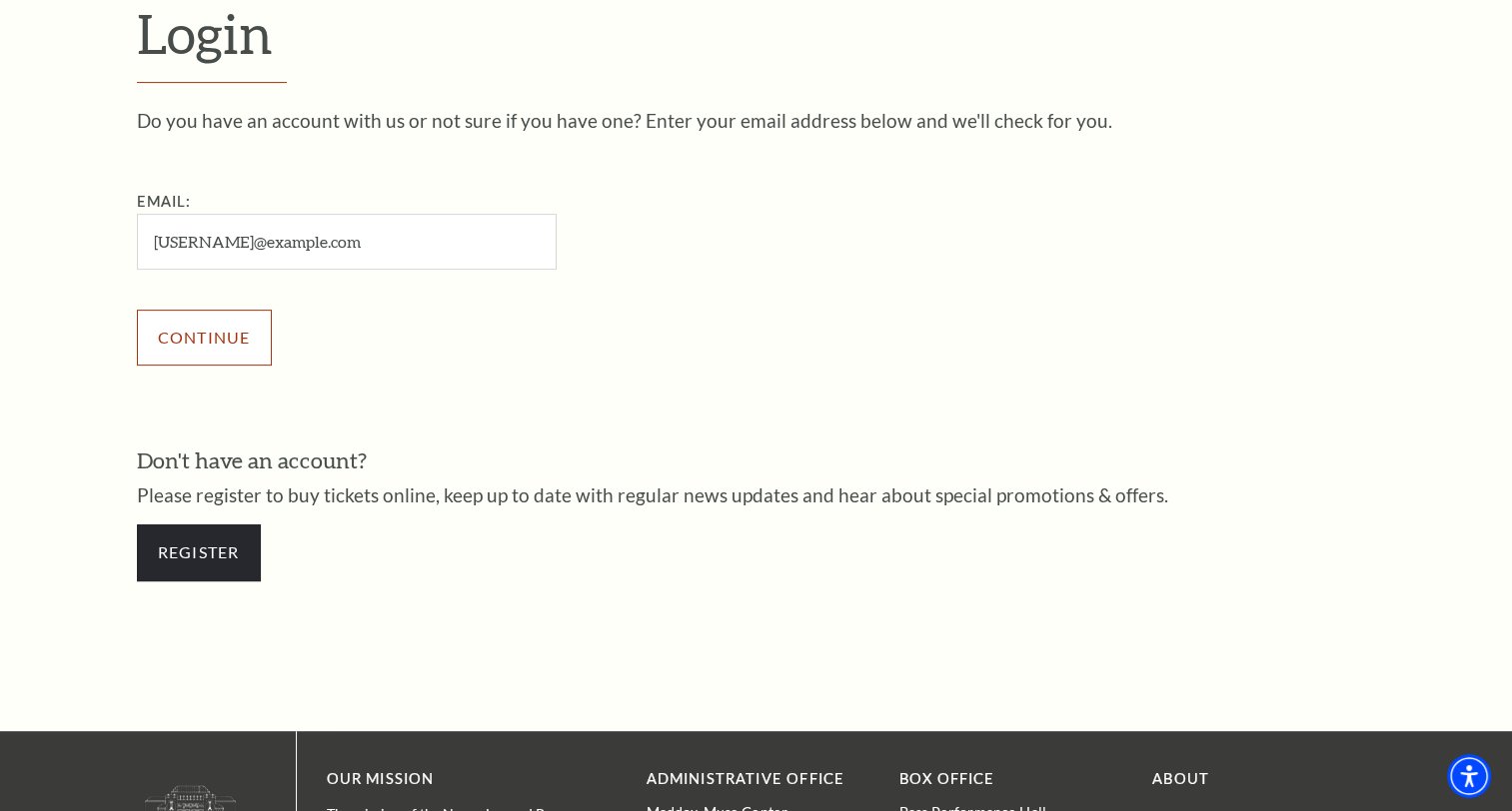 click on "Continue" at bounding box center (204, 338) 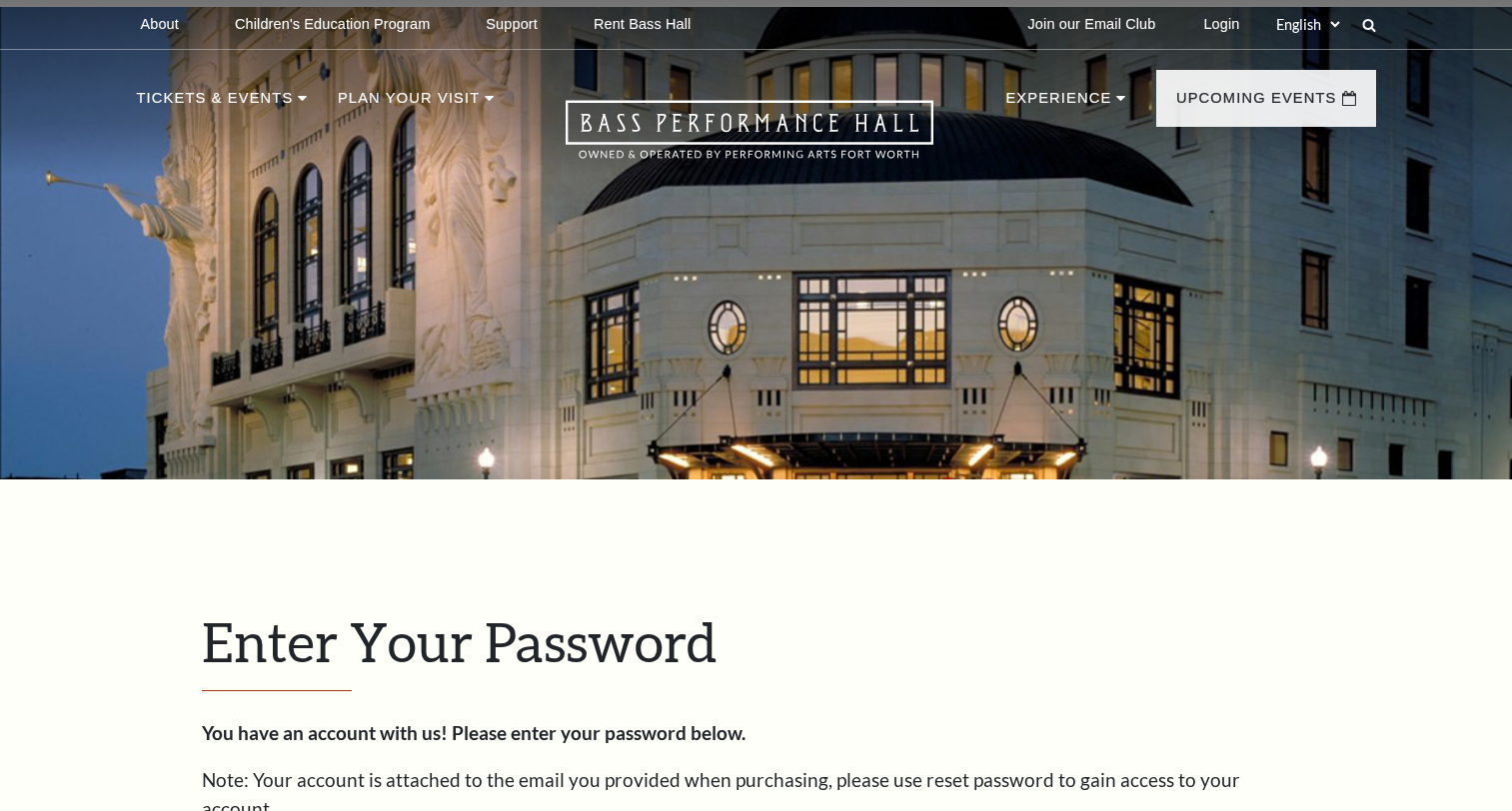 scroll, scrollTop: 607, scrollLeft: 0, axis: vertical 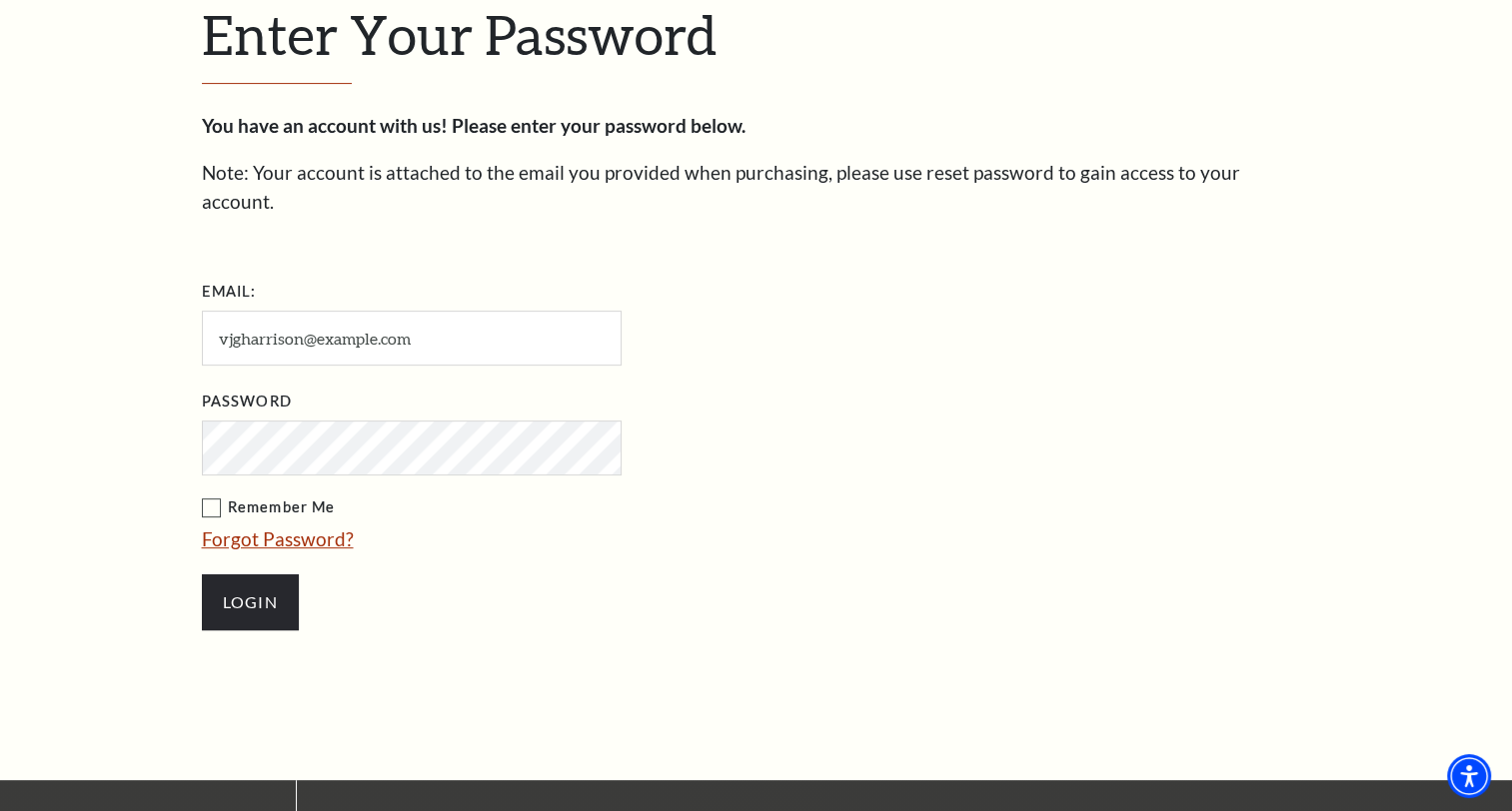 click on "Forgot Password?" at bounding box center (278, 538) 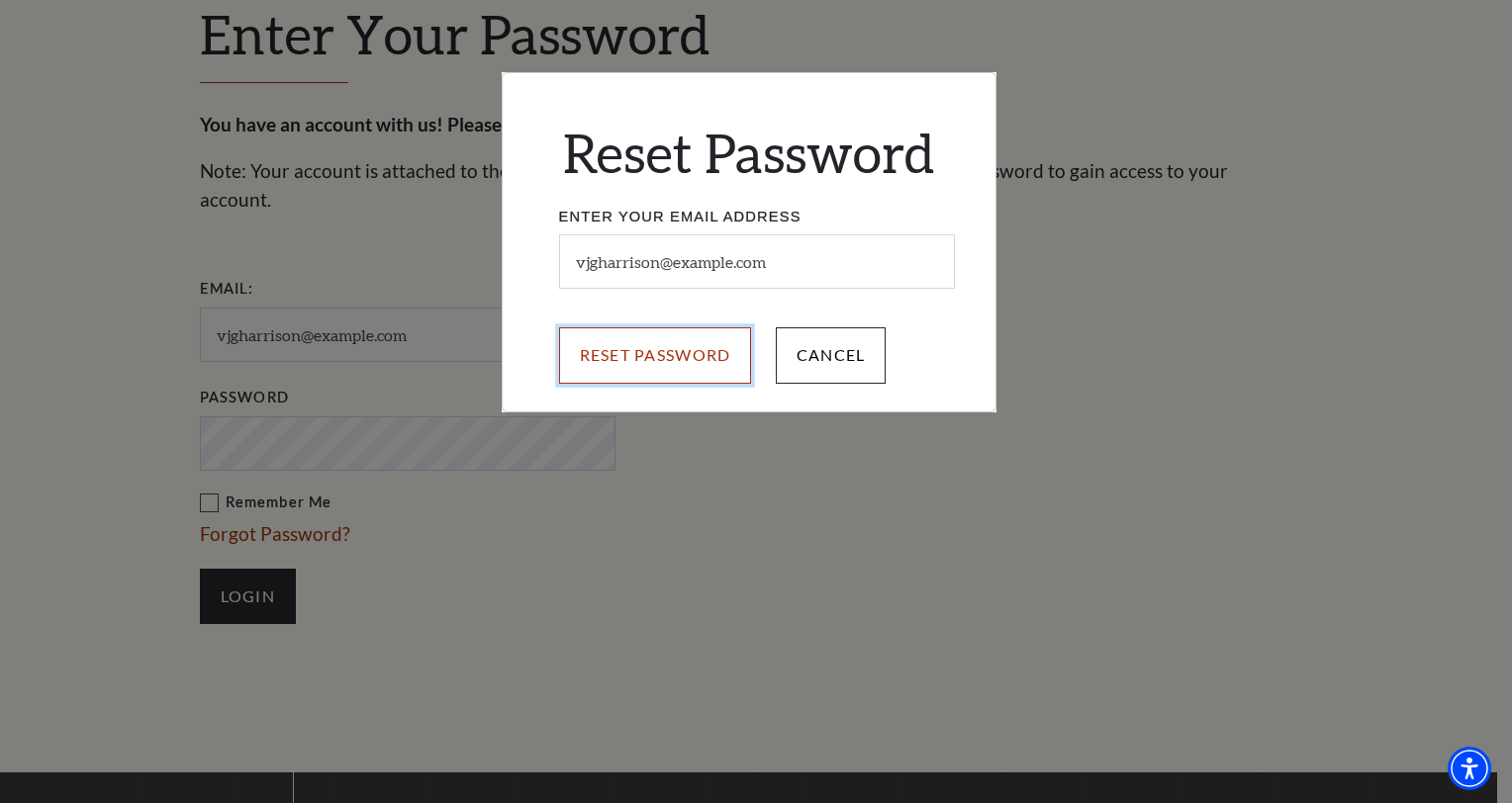 click on "Reset Password" at bounding box center (655, 355) 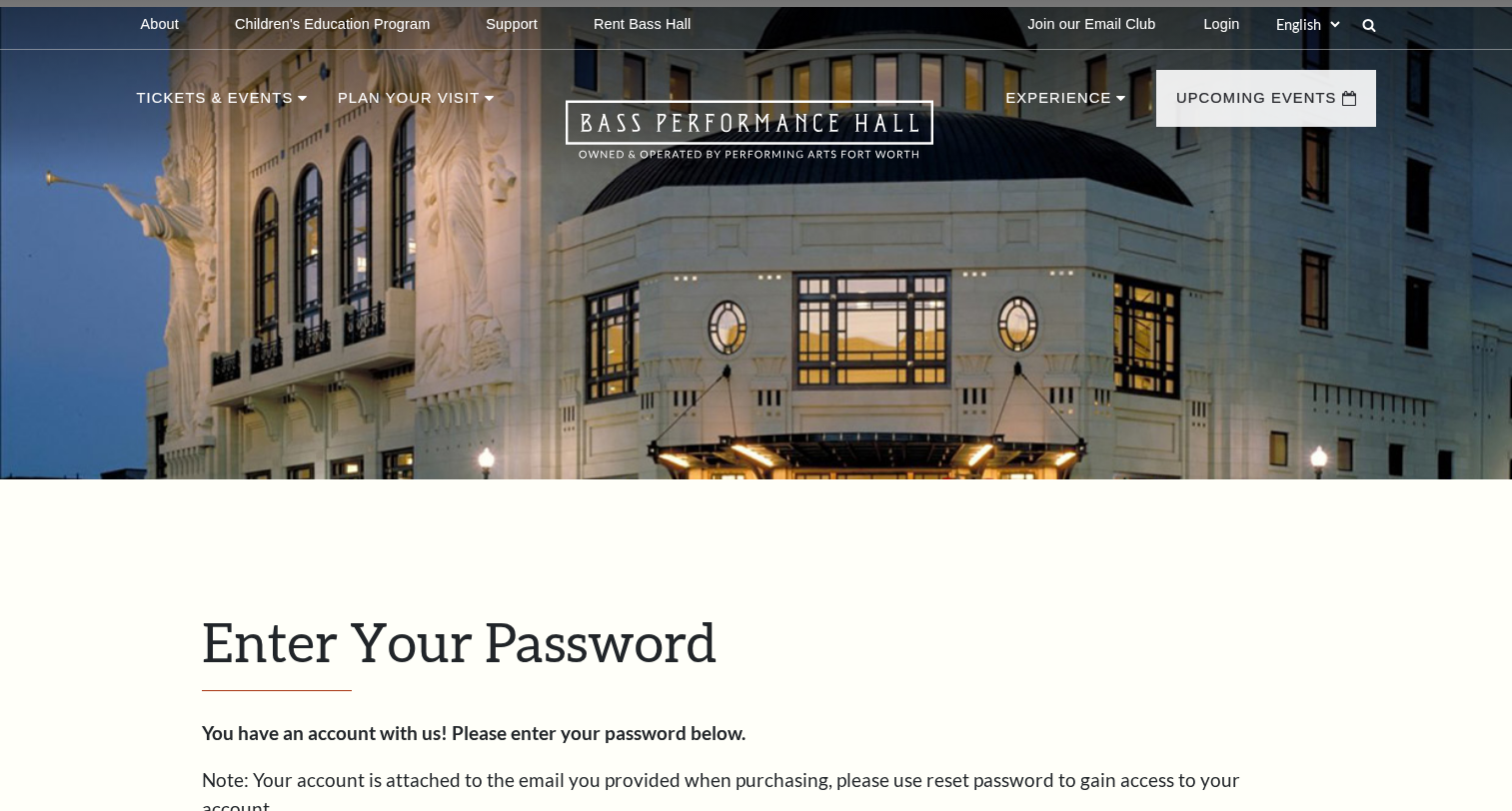 scroll, scrollTop: 647, scrollLeft: 0, axis: vertical 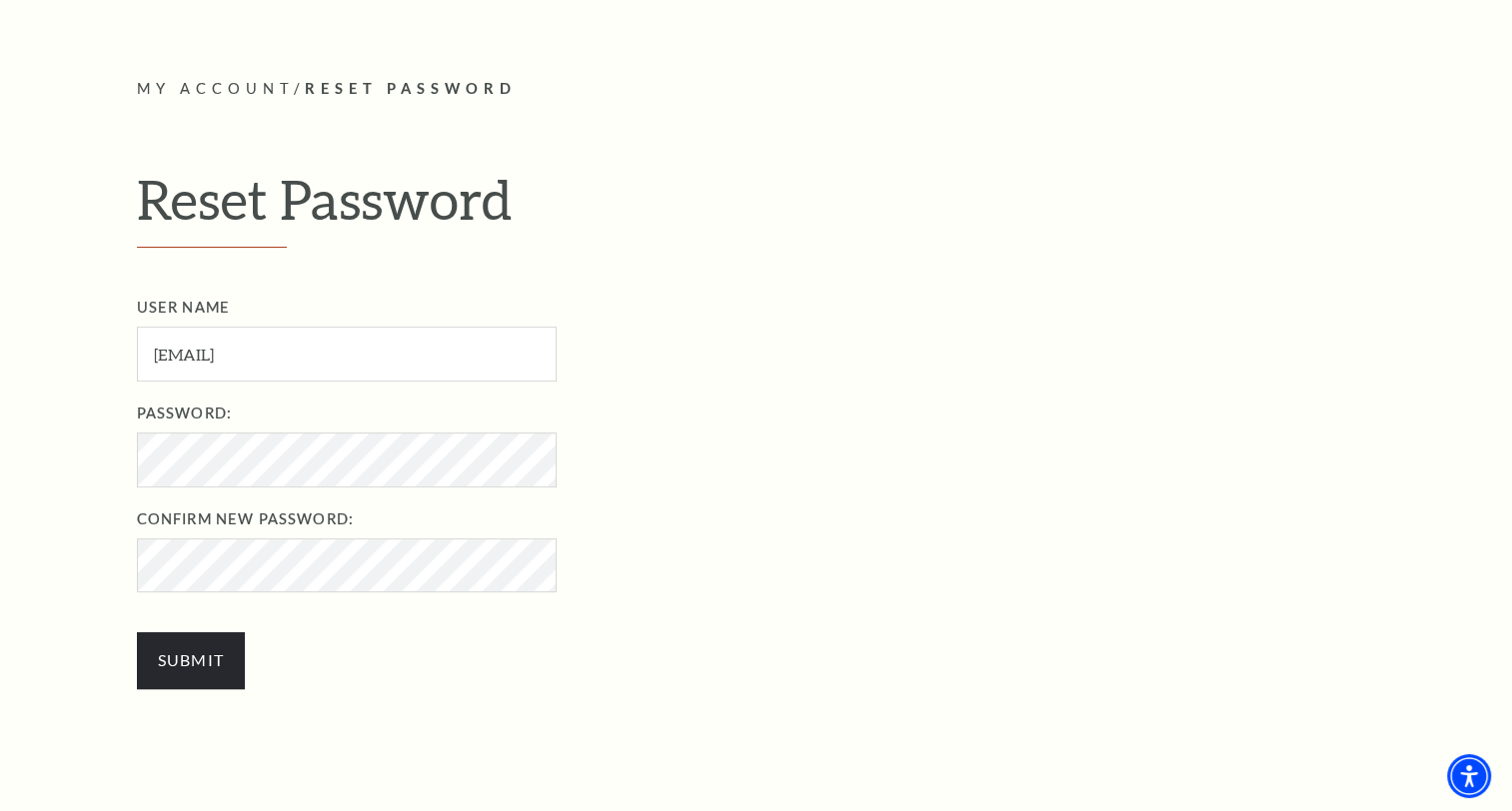 click on "User Name
vjgharrison@hotmail.com
User Name required
Password:
Password required
Confirm New Password:" at bounding box center [777, 443] 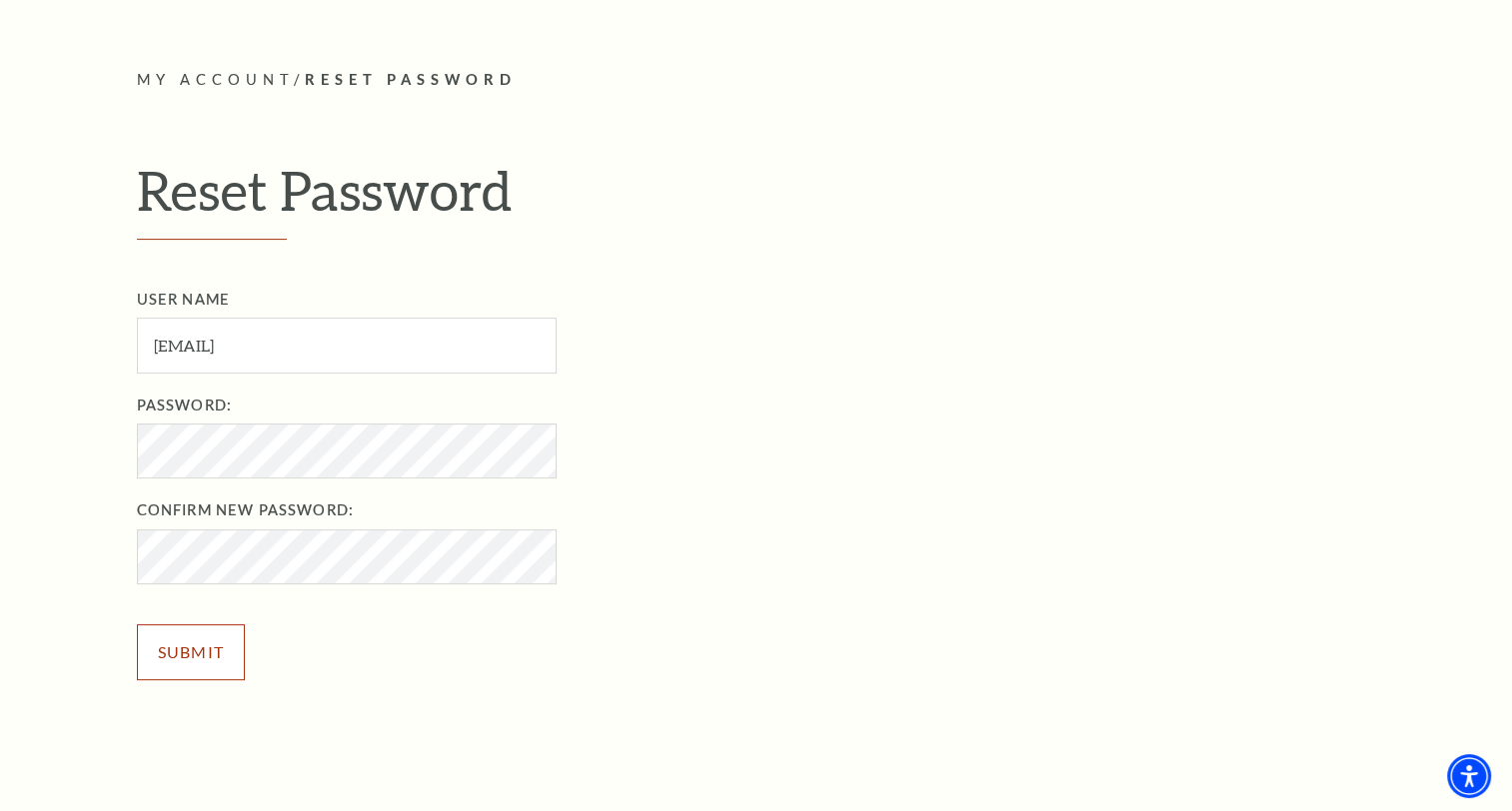 click on "Submit" at bounding box center (191, 652) 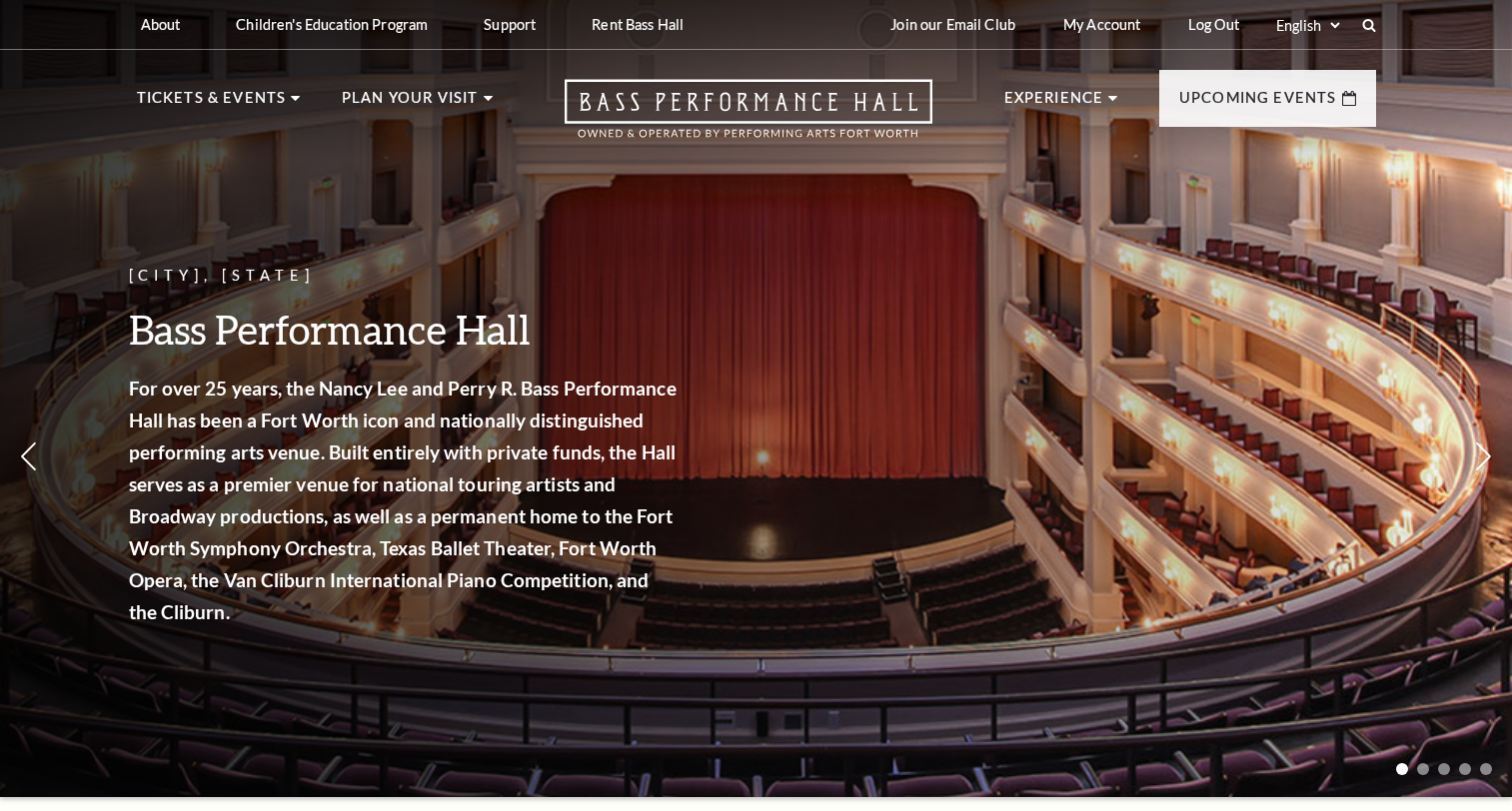 scroll, scrollTop: 0, scrollLeft: 0, axis: both 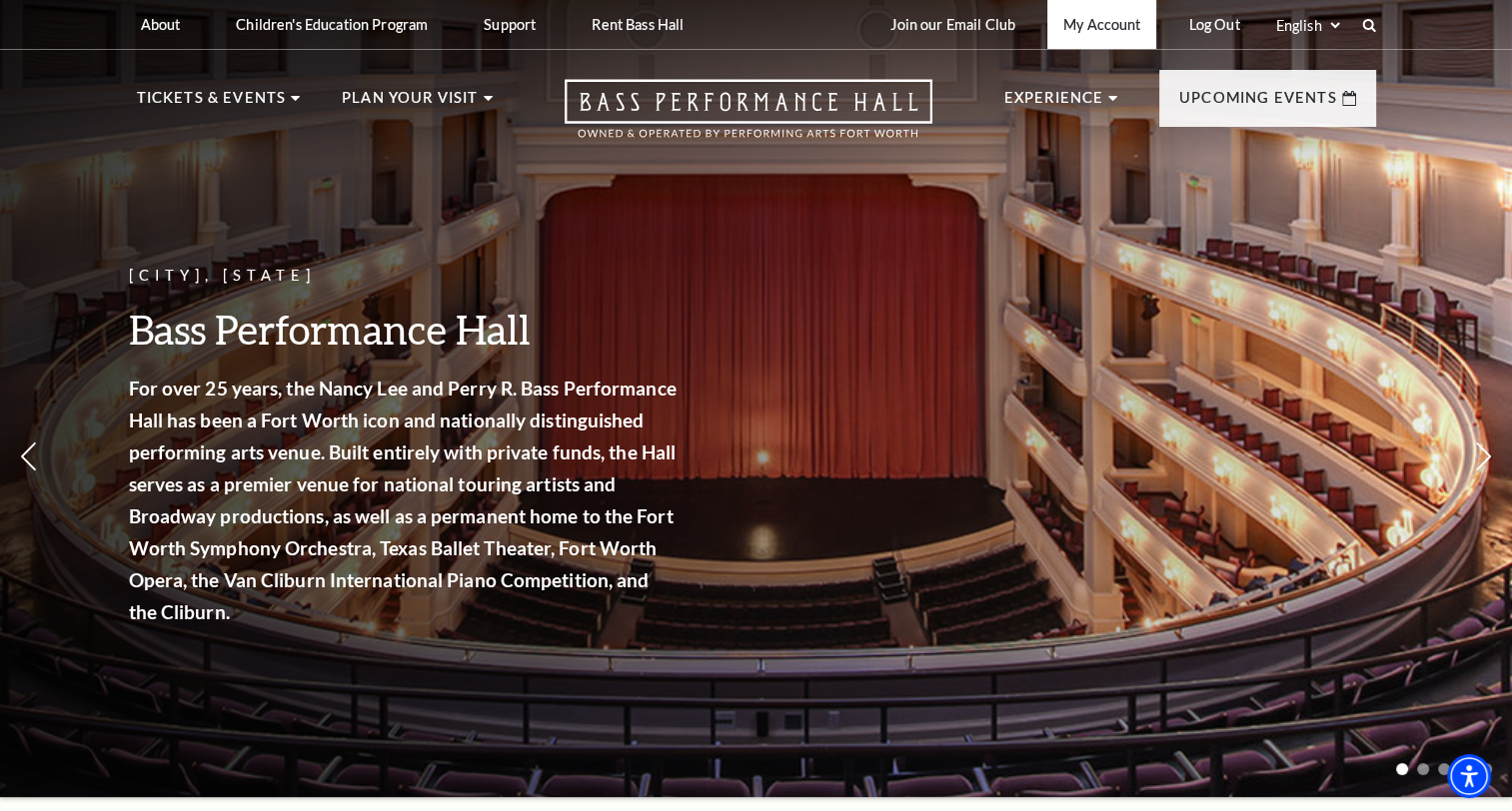 click on "My Account" at bounding box center [1101, 24] 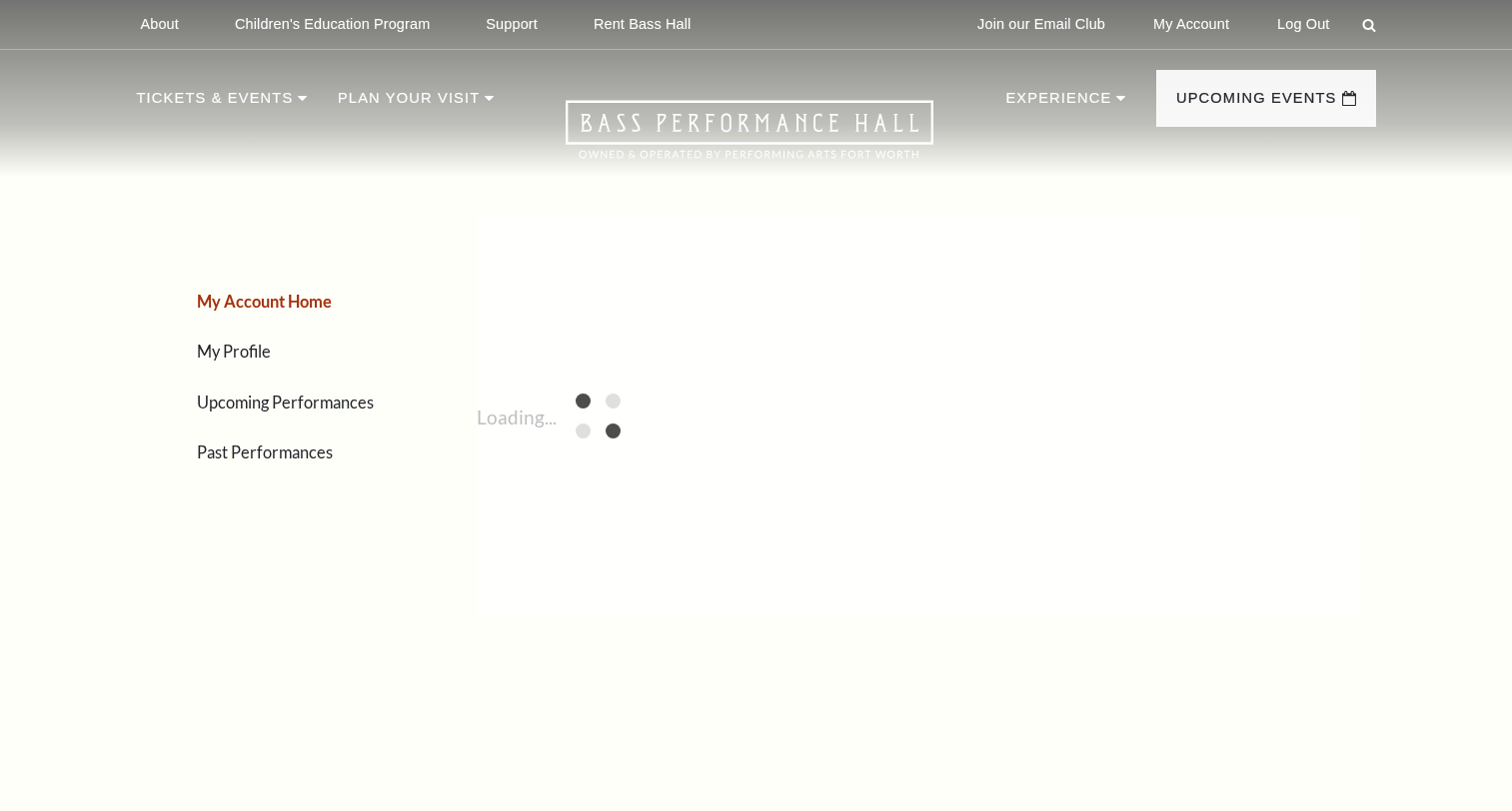 scroll, scrollTop: 0, scrollLeft: 0, axis: both 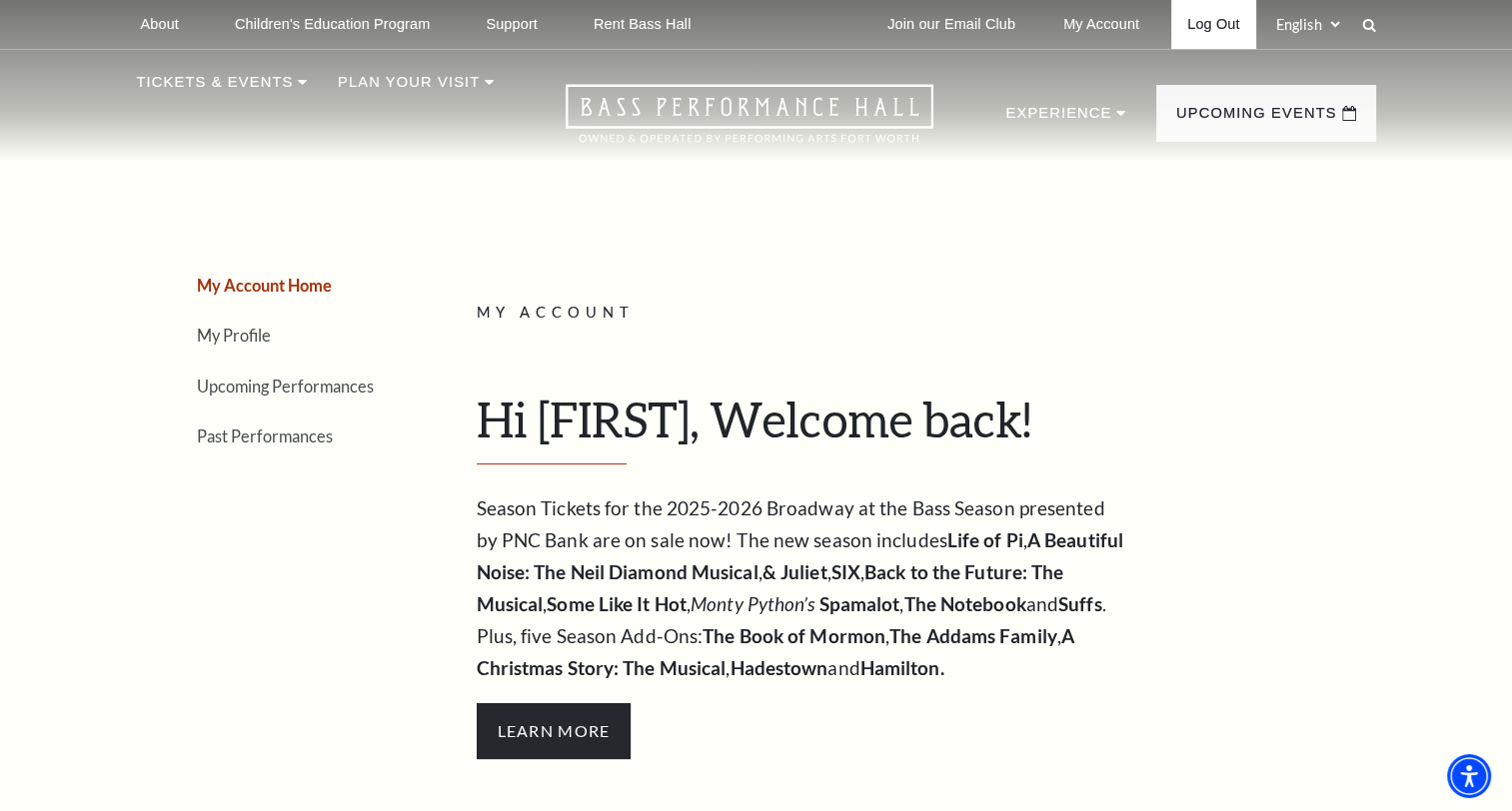 click on "Log Out" at bounding box center (1213, 24) 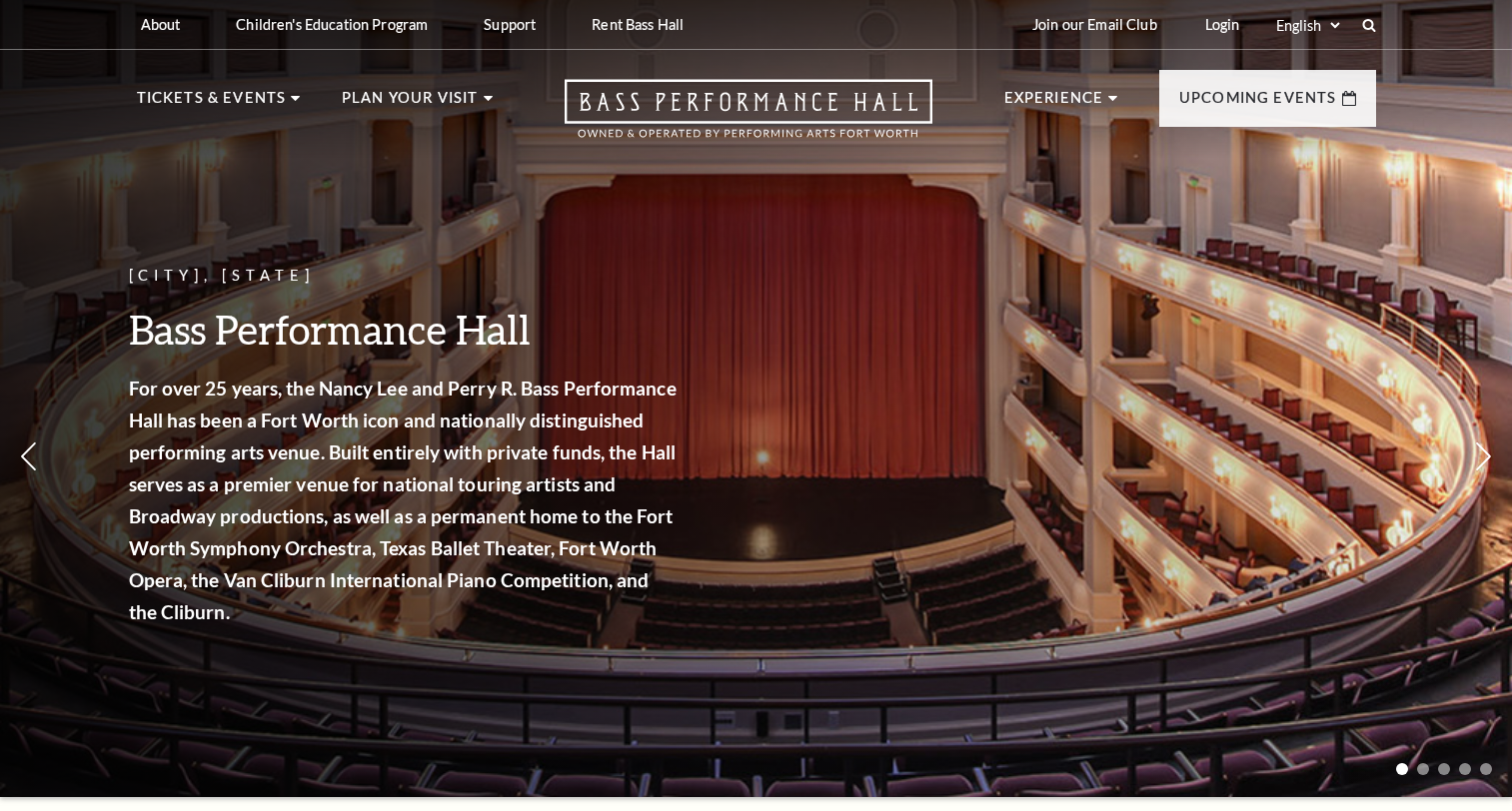 scroll, scrollTop: 0, scrollLeft: 0, axis: both 